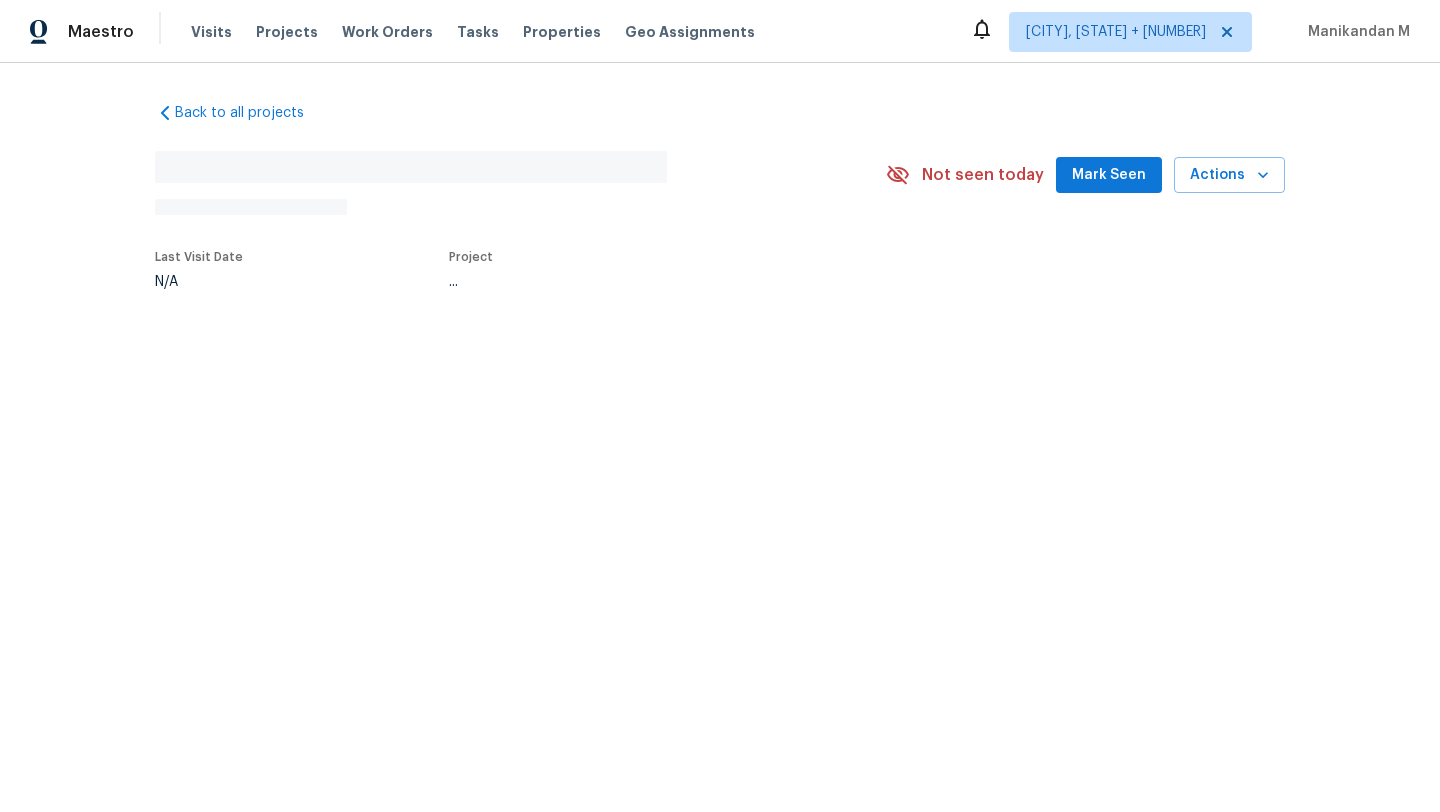 scroll, scrollTop: 0, scrollLeft: 0, axis: both 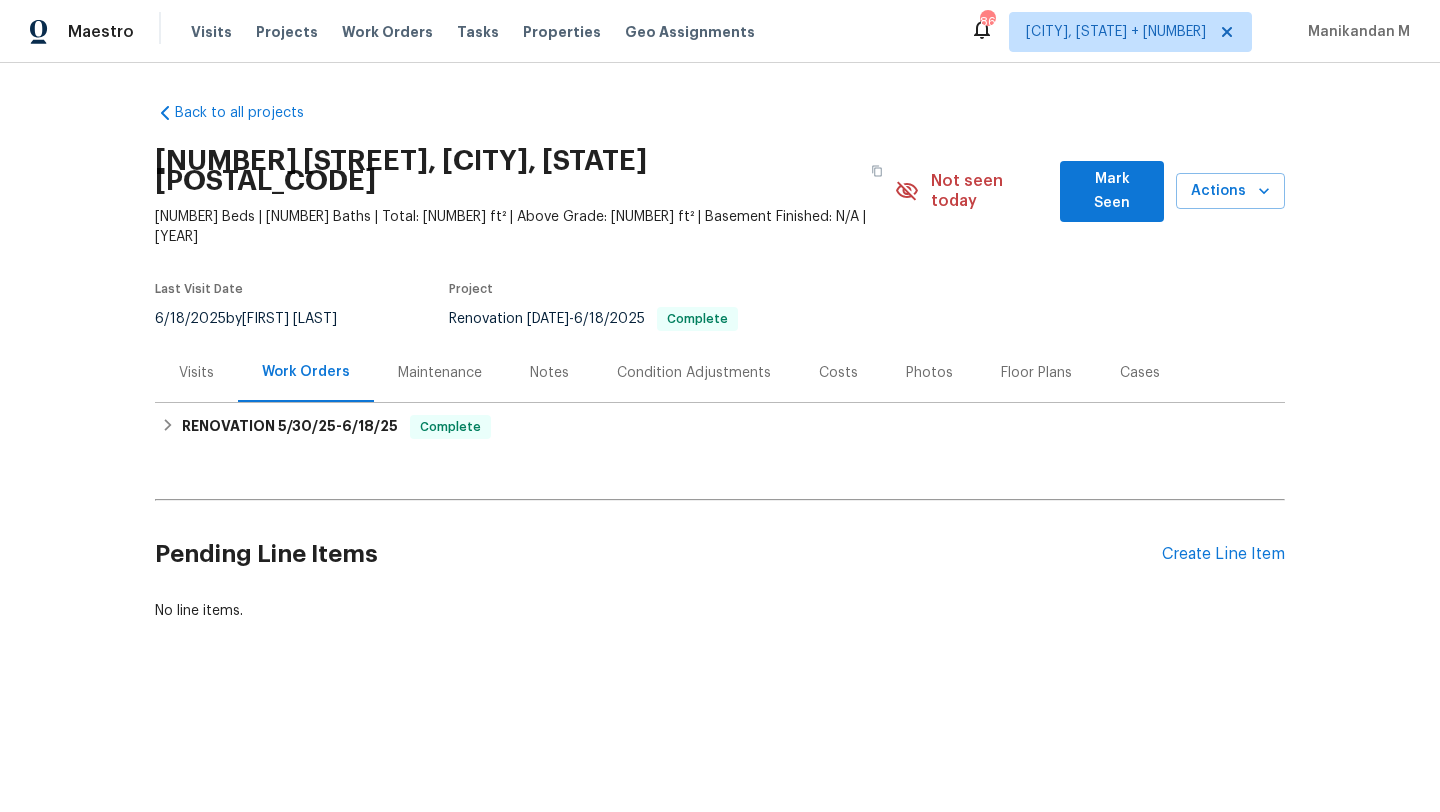 click on "Visits" at bounding box center (196, 373) 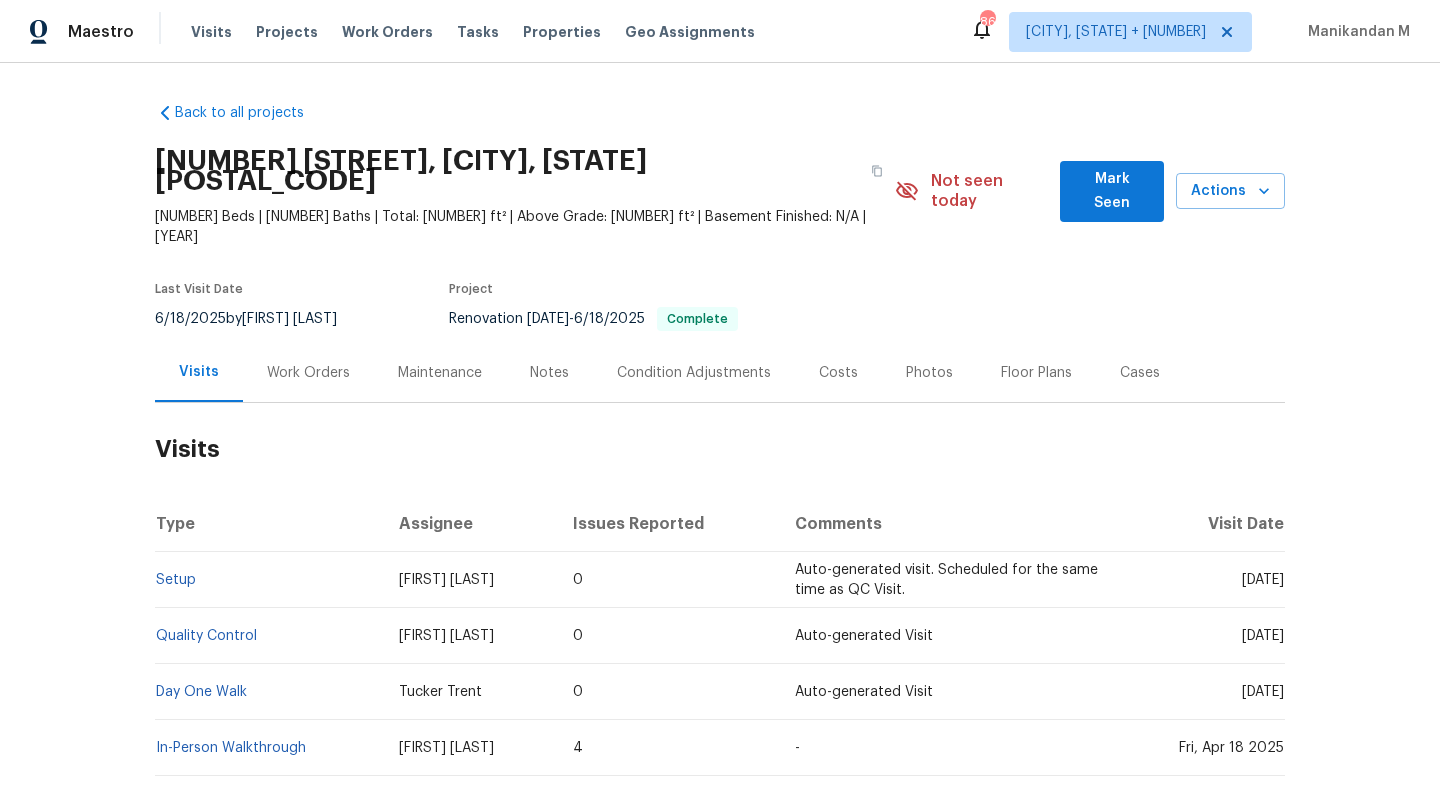 drag, startPoint x: 1201, startPoint y: 542, endPoint x: 1239, endPoint y: 540, distance: 38.052597 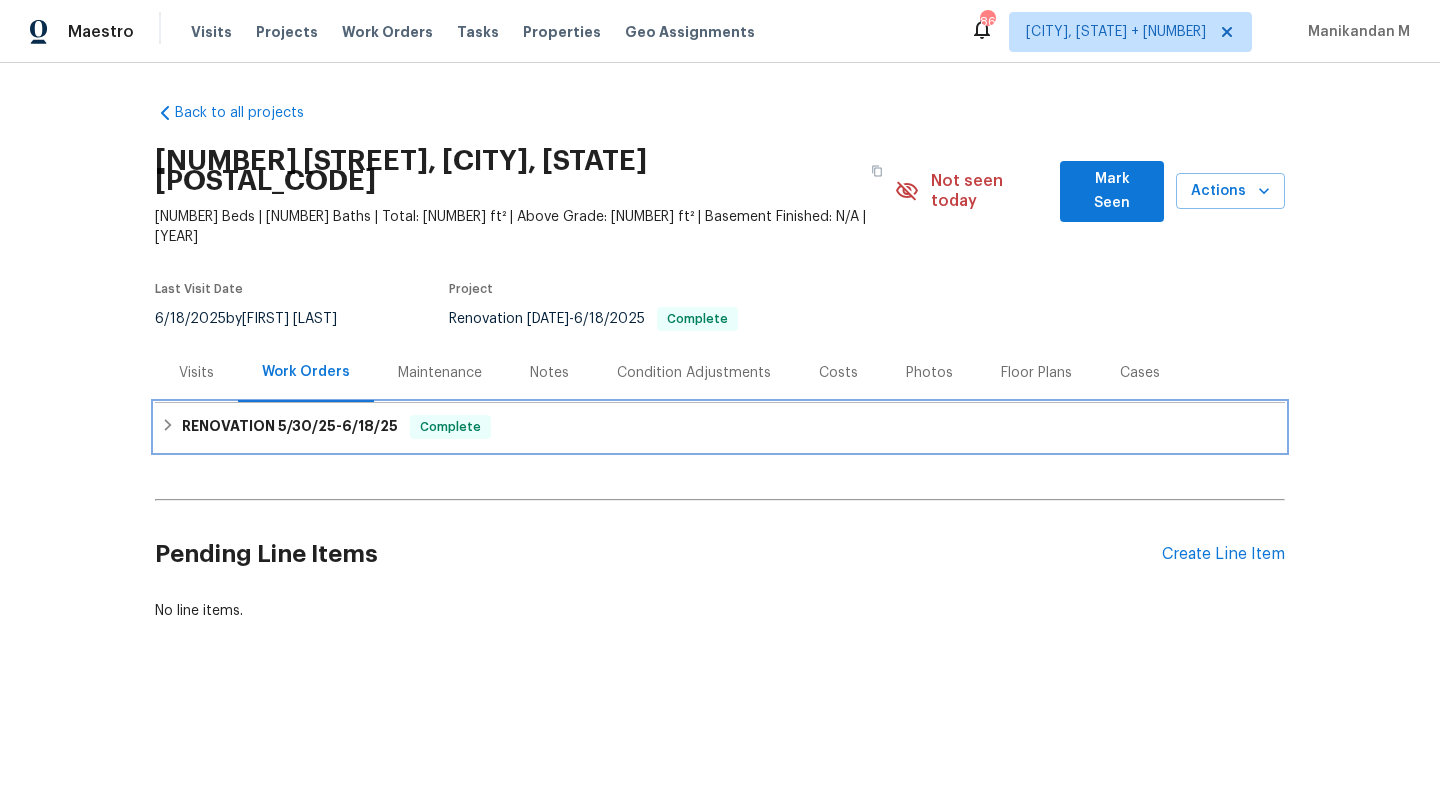 click on "5/30/25" at bounding box center (307, 426) 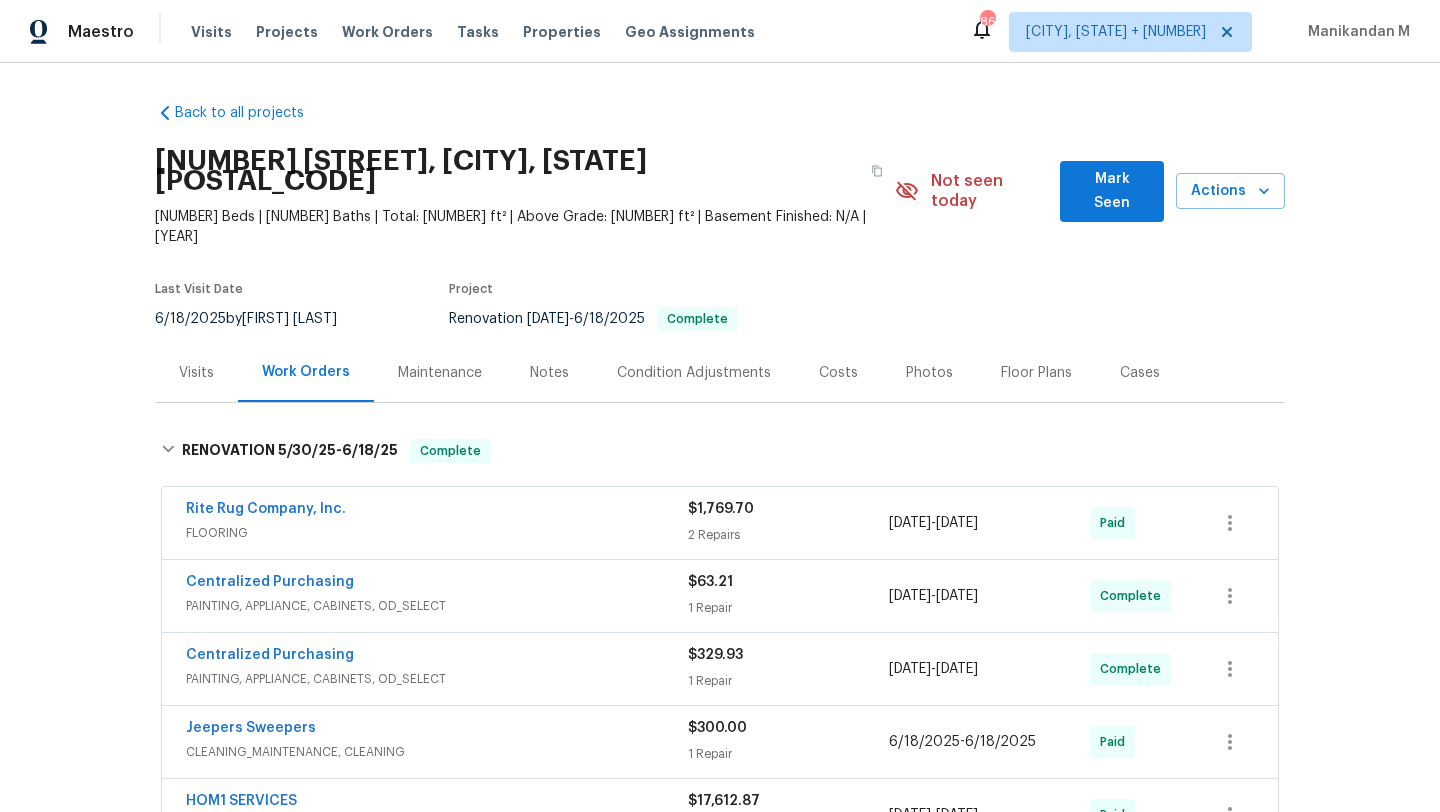 drag, startPoint x: 160, startPoint y: 479, endPoint x: 358, endPoint y: 479, distance: 198 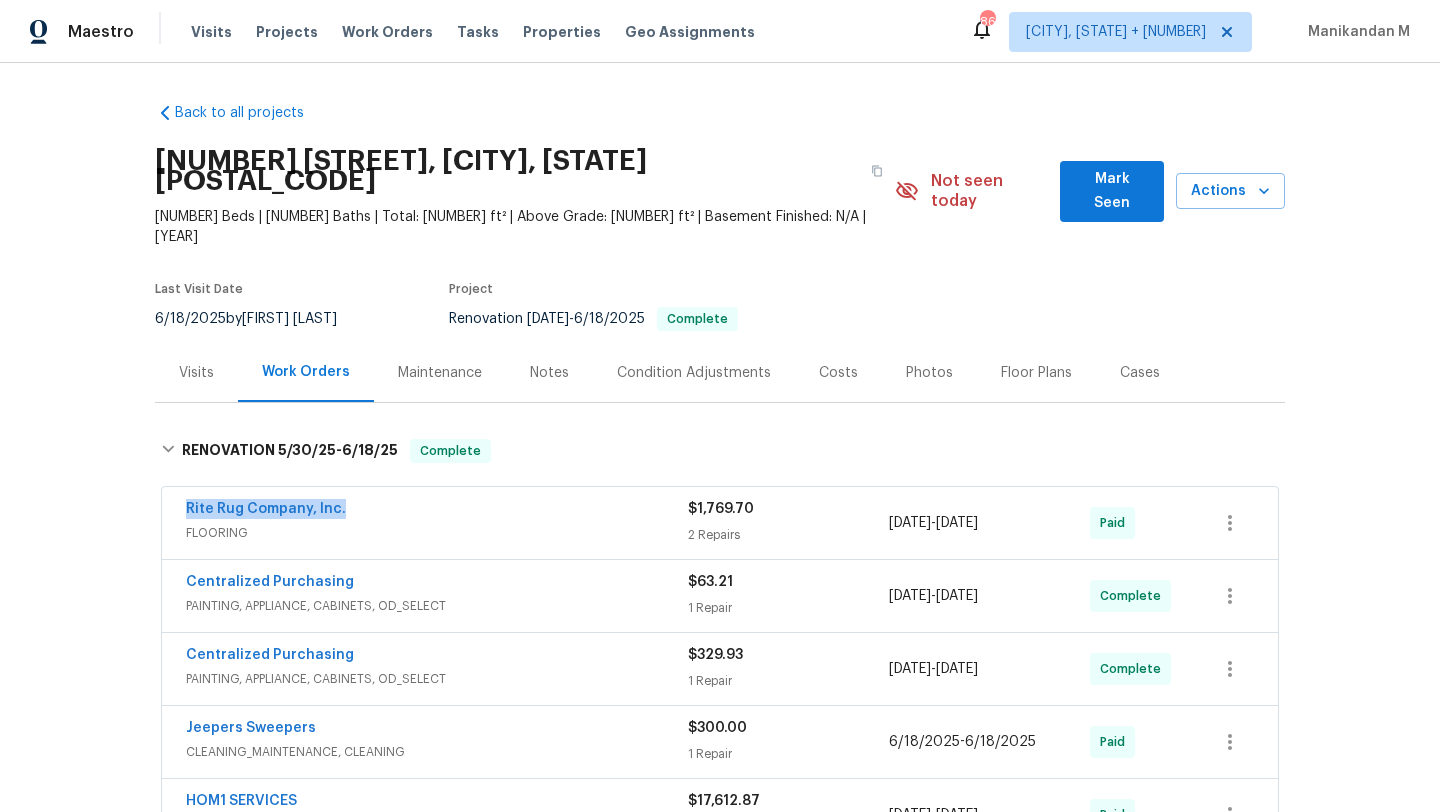 copy on "Rite Rug Company, Inc." 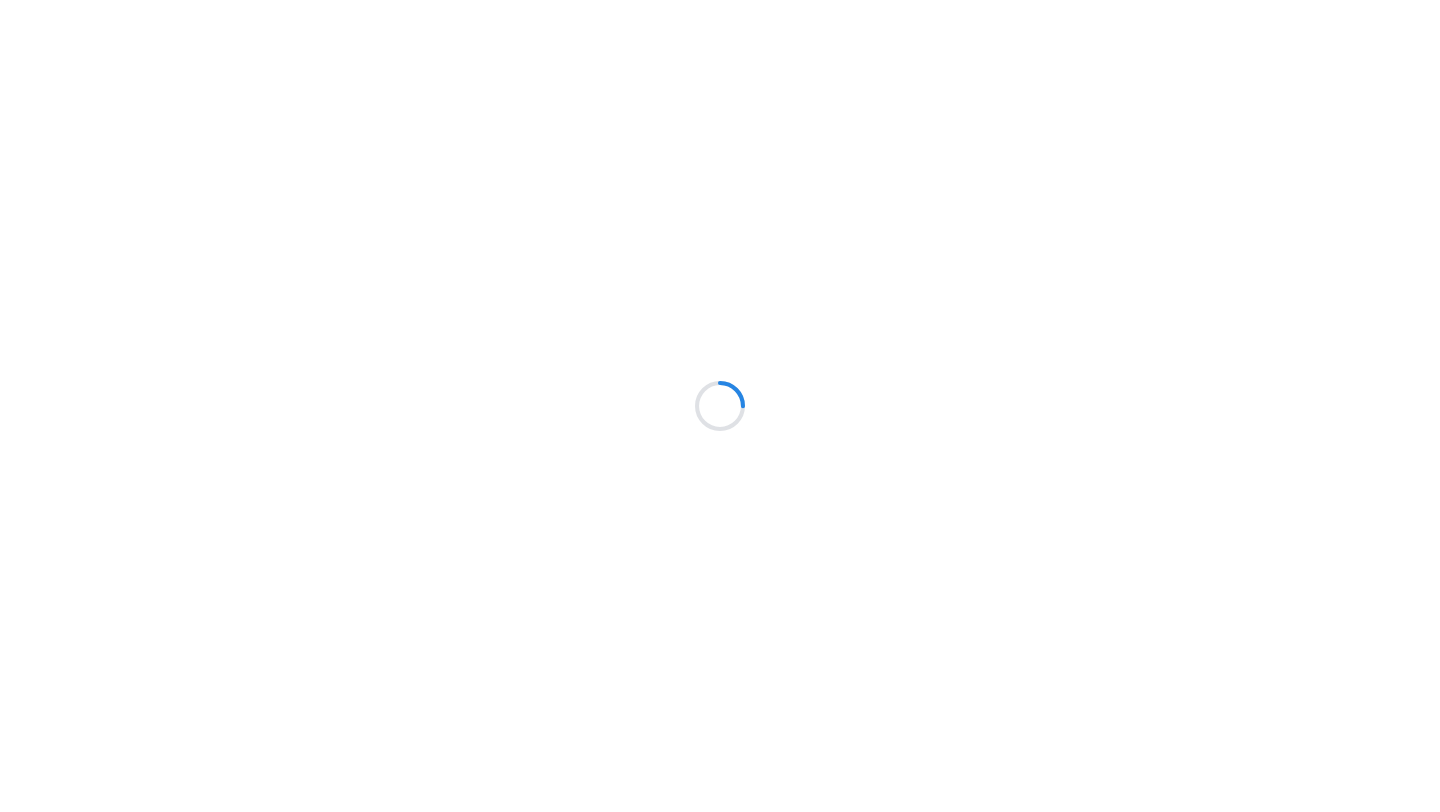 scroll, scrollTop: 0, scrollLeft: 0, axis: both 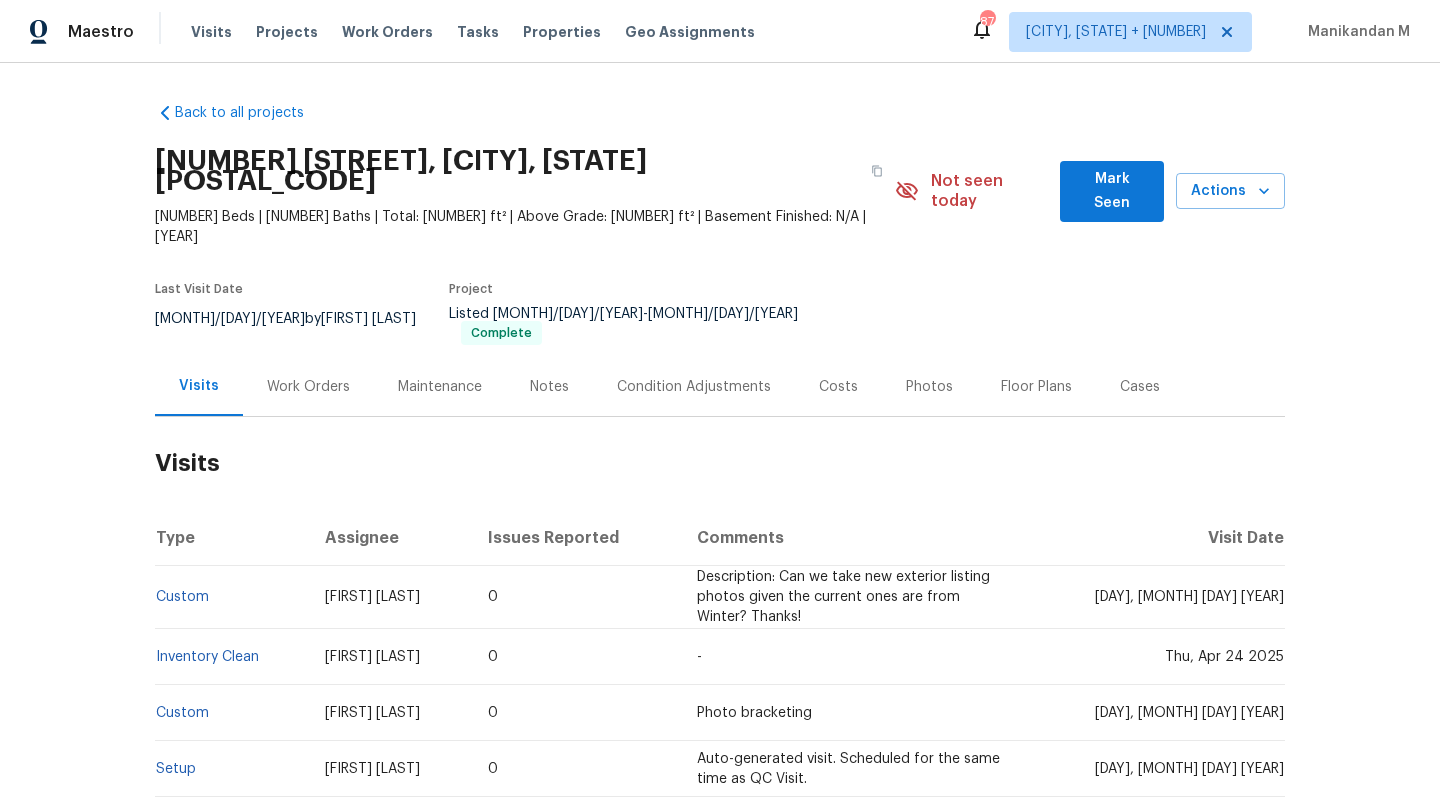 click on "Work Orders" at bounding box center (308, 386) 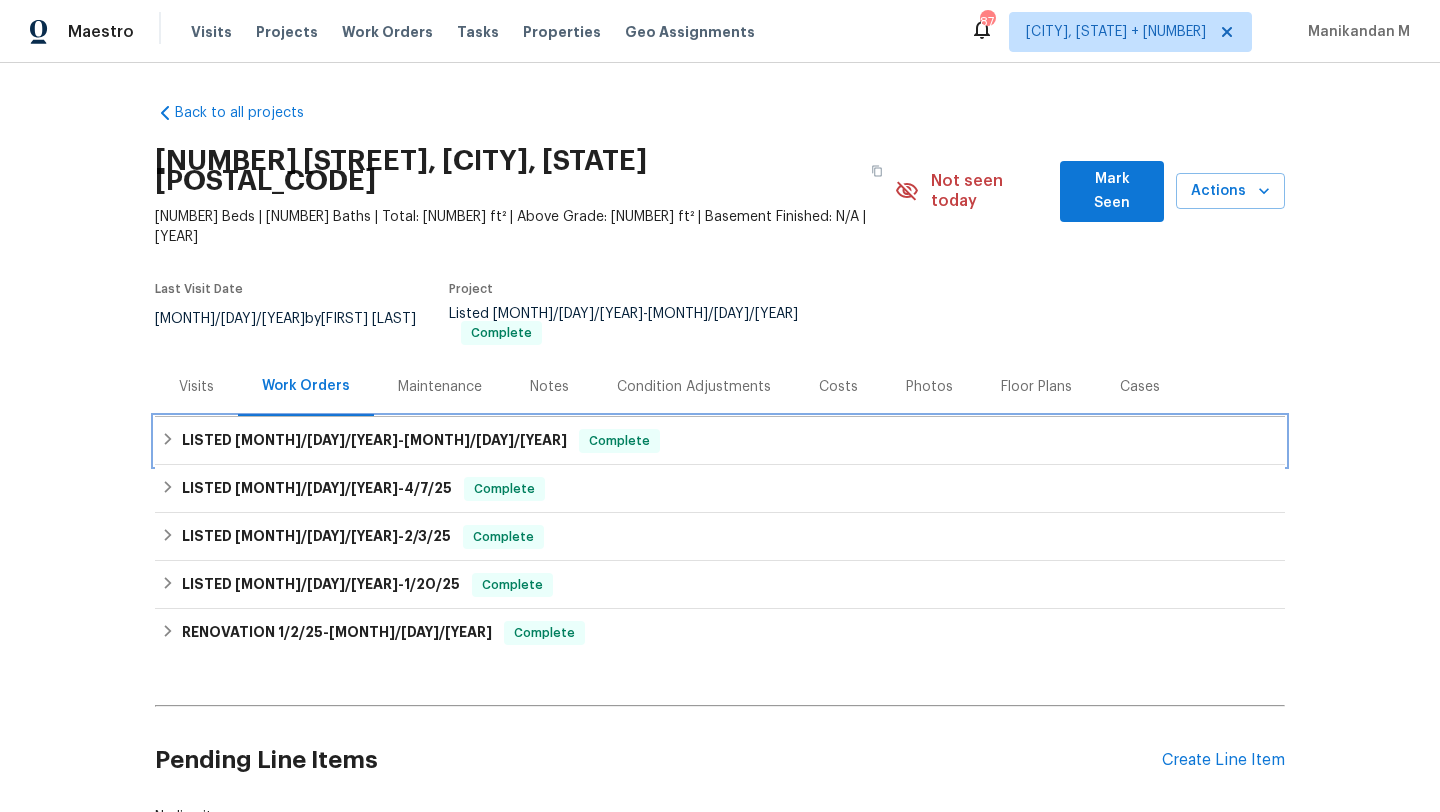 click on "LISTED   4/10/25  -  4/16/25" at bounding box center (374, 441) 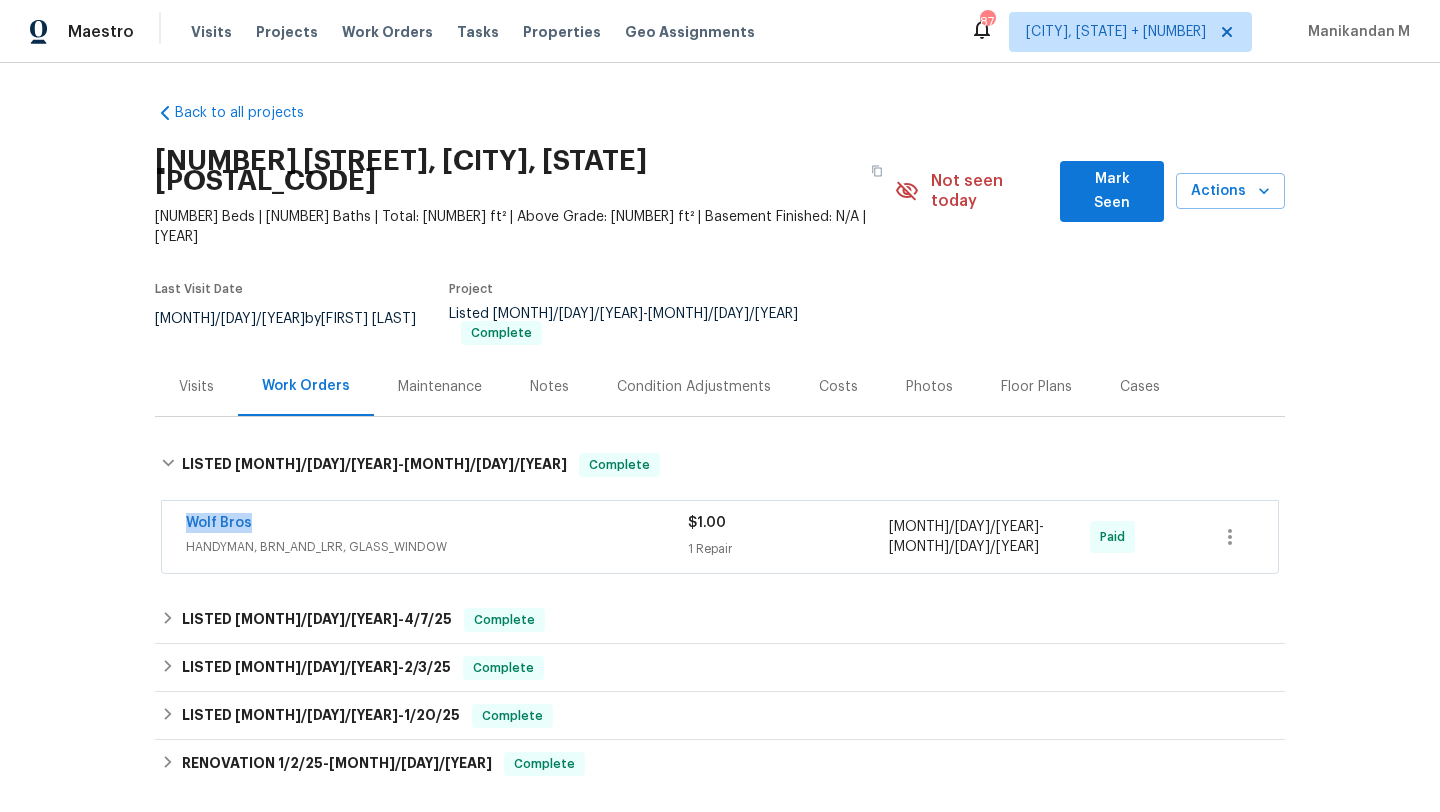 drag, startPoint x: 182, startPoint y: 469, endPoint x: 338, endPoint y: 469, distance: 156 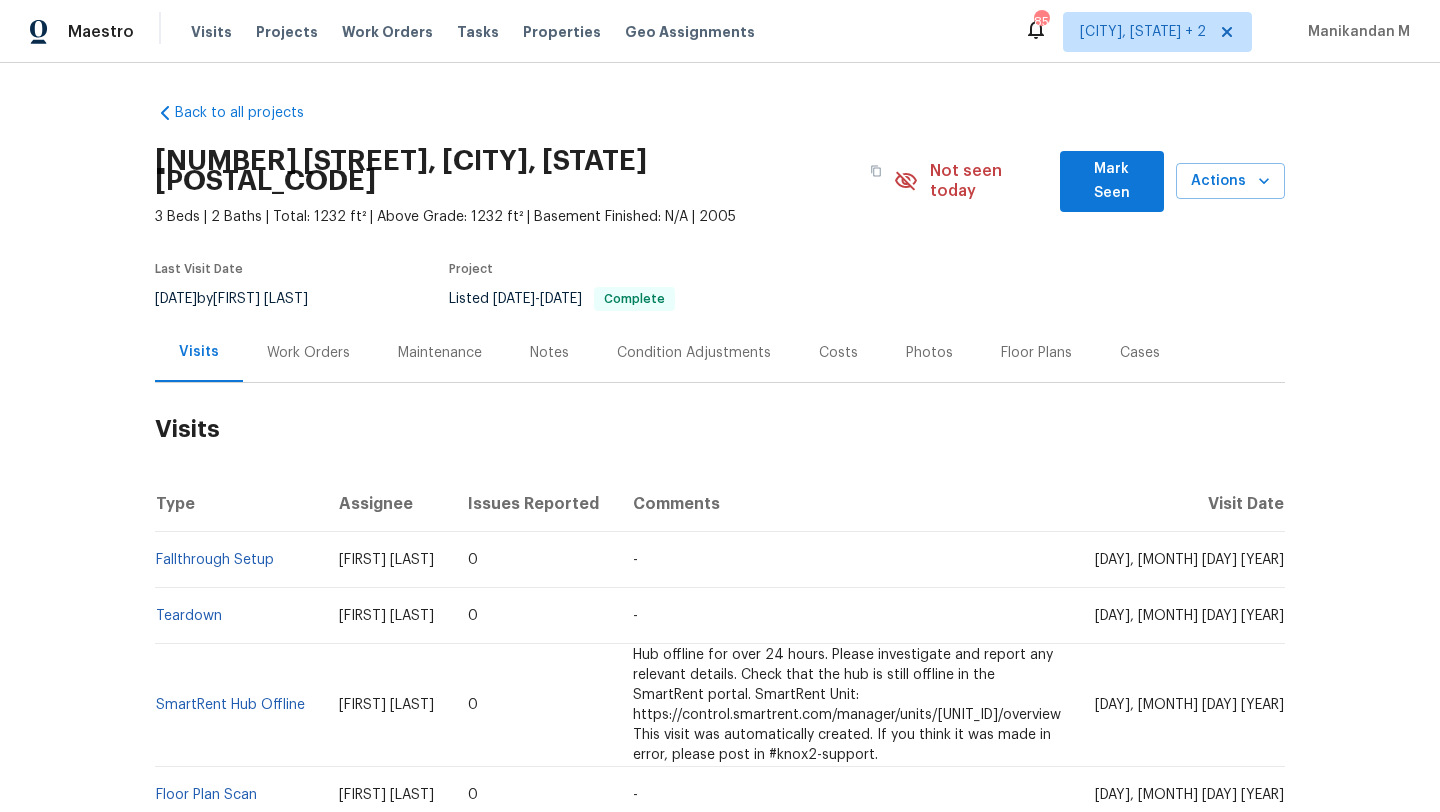 scroll, scrollTop: 0, scrollLeft: 0, axis: both 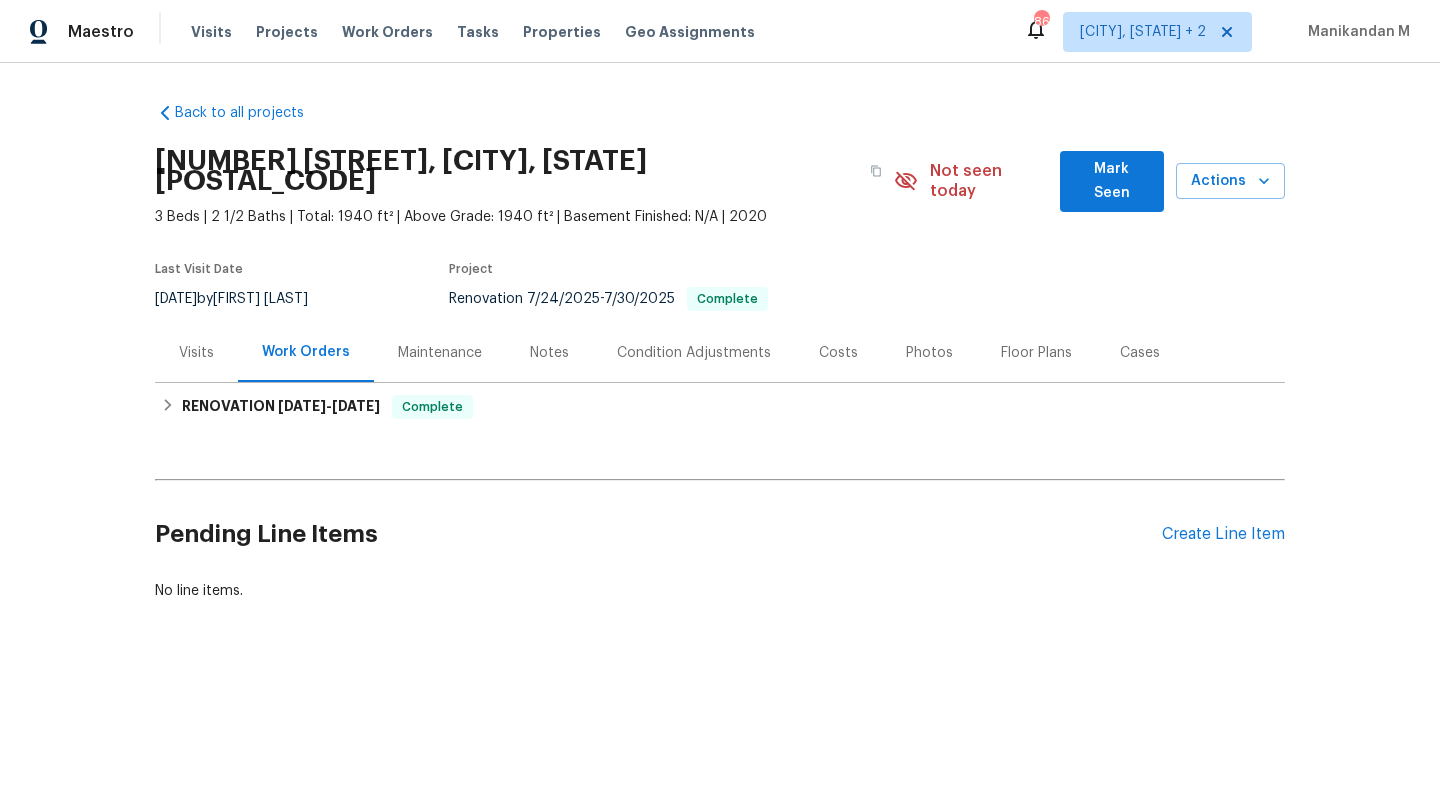 click on "Cases" at bounding box center [1140, 352] 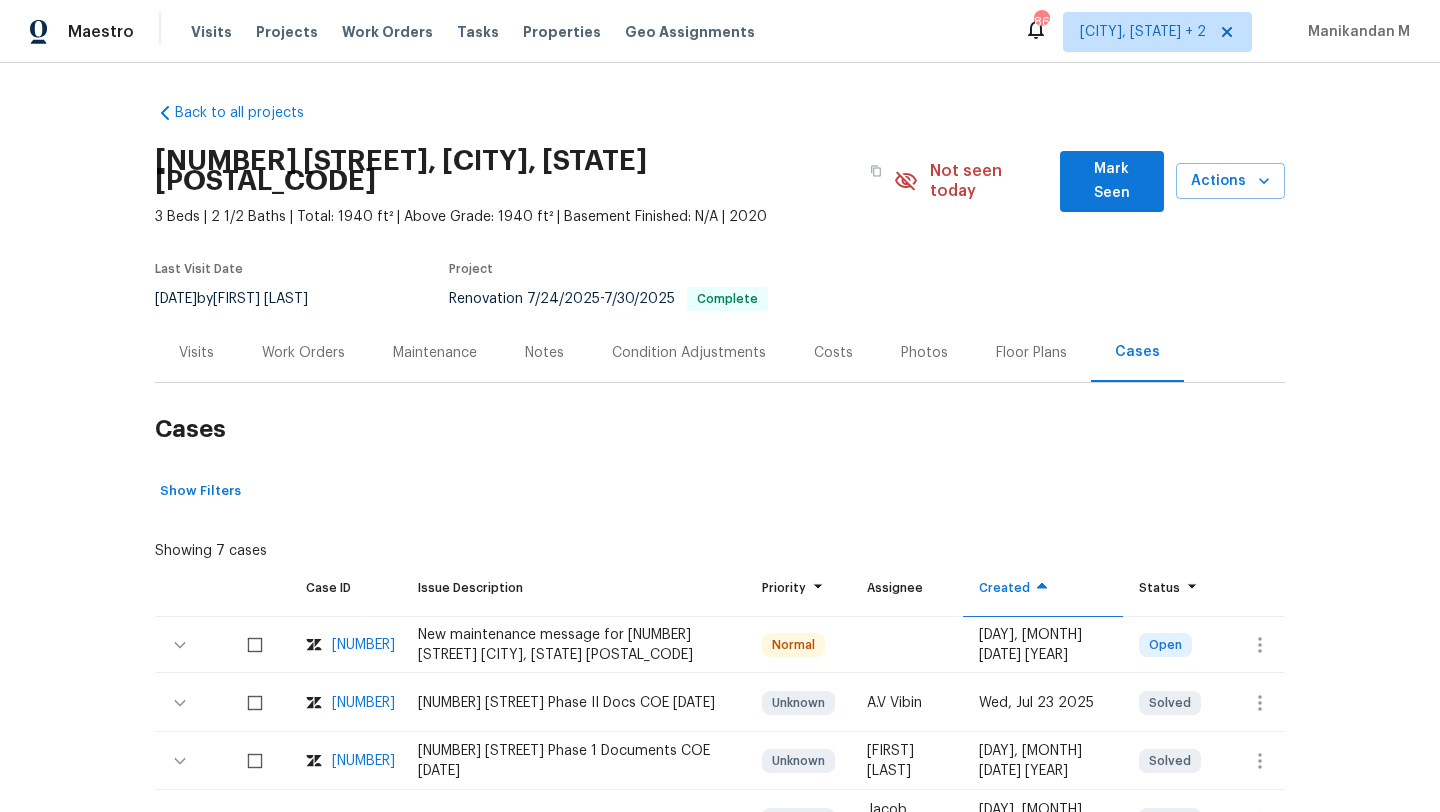 scroll, scrollTop: 102, scrollLeft: 0, axis: vertical 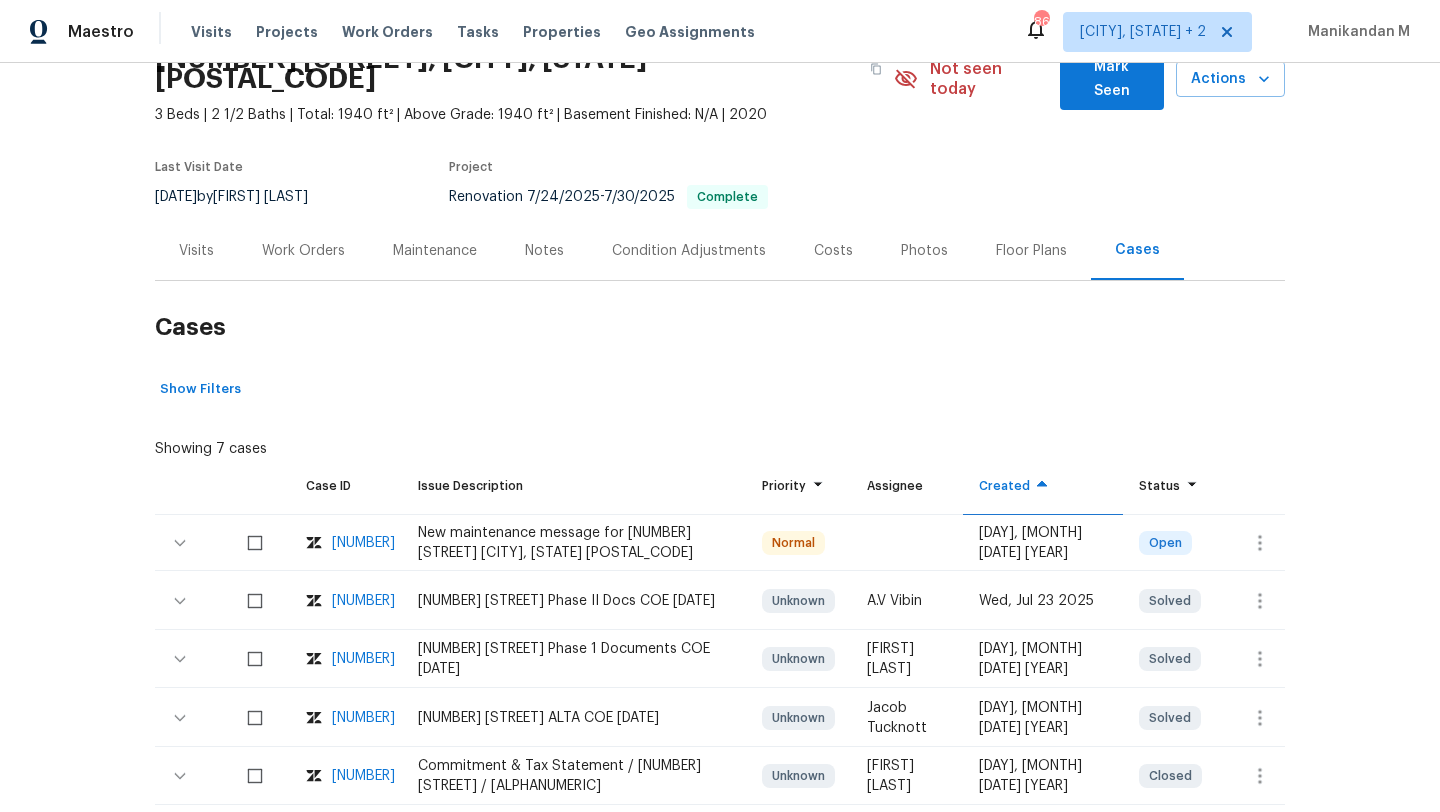 click on "Work Orders" at bounding box center (303, 250) 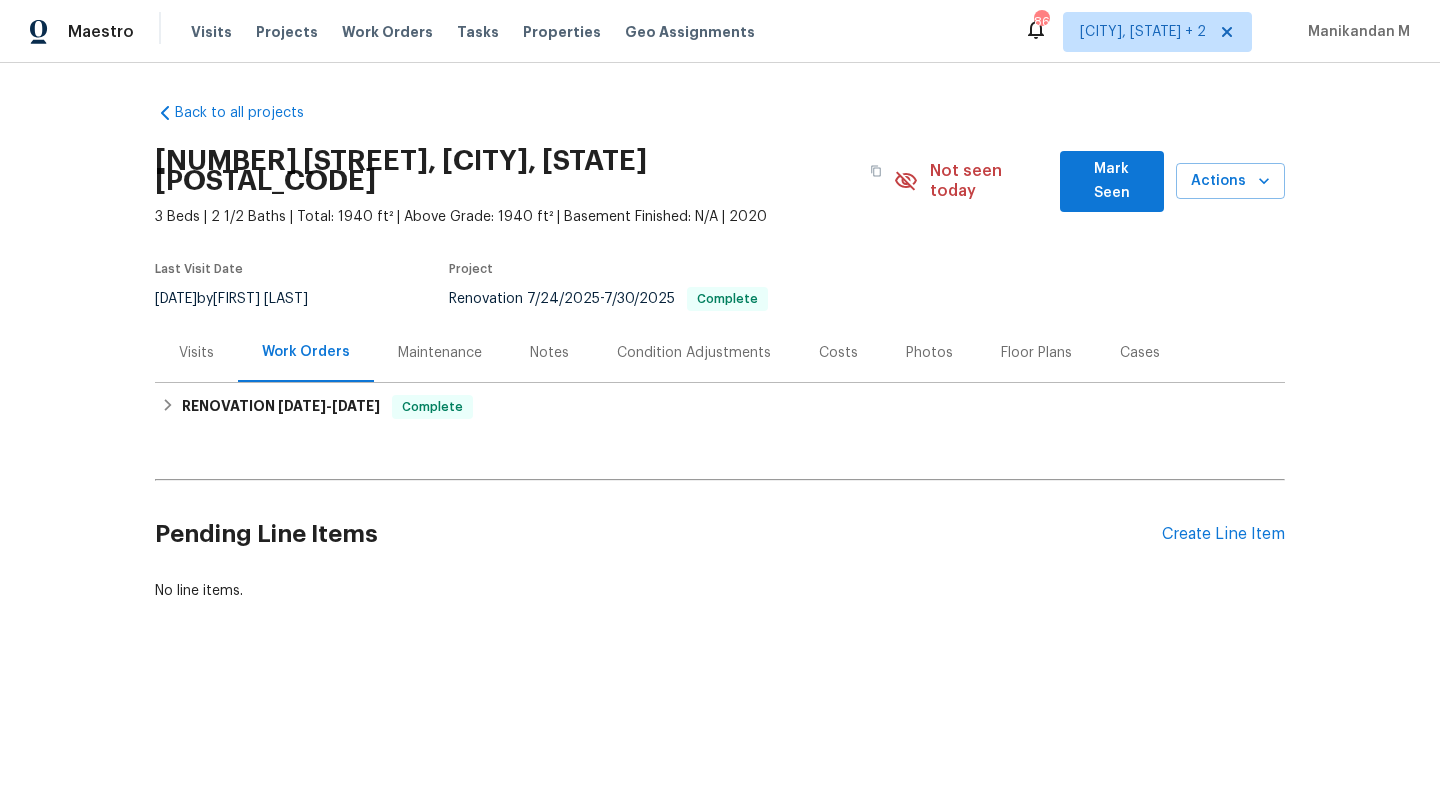 scroll, scrollTop: 0, scrollLeft: 0, axis: both 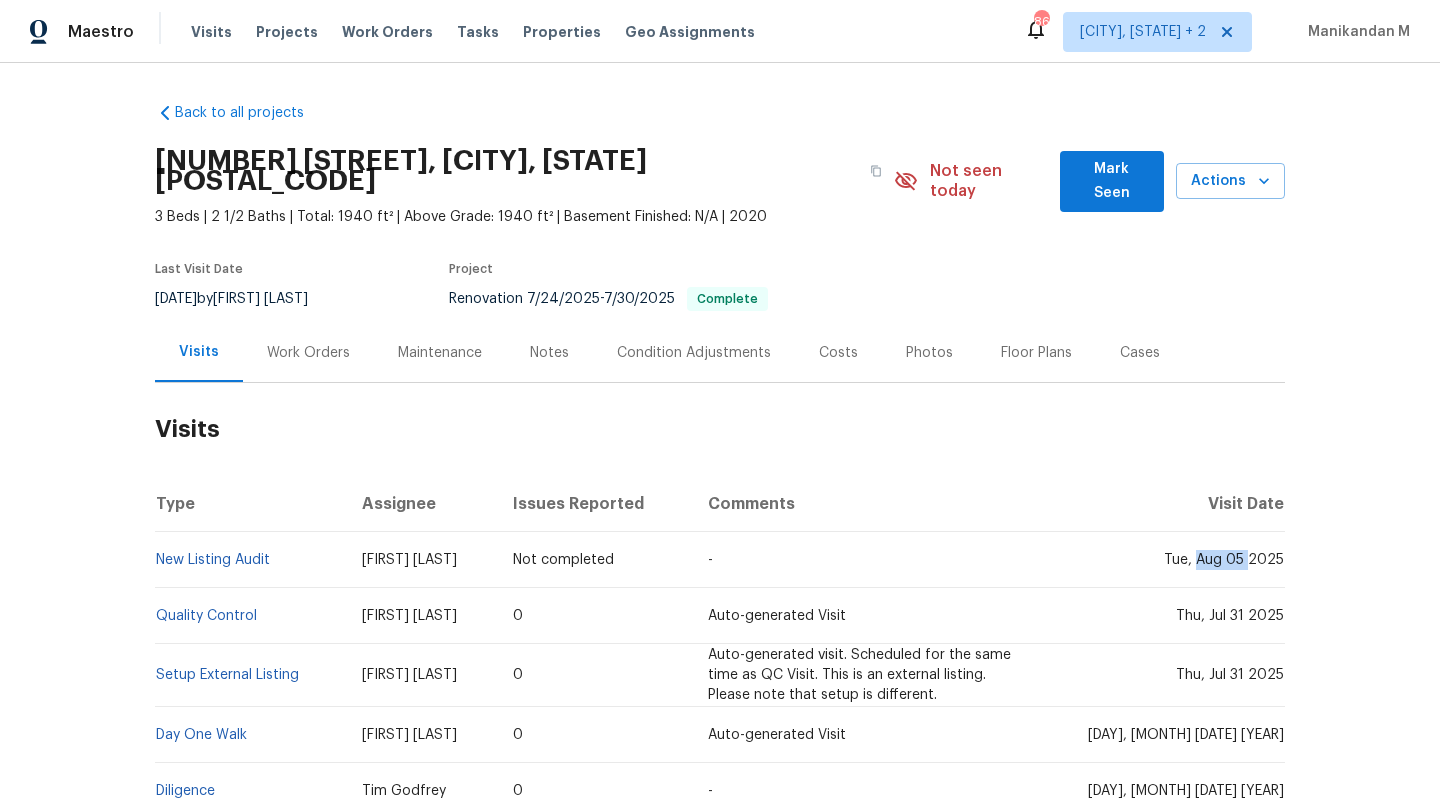 drag, startPoint x: 1193, startPoint y: 542, endPoint x: 1242, endPoint y: 541, distance: 49.010204 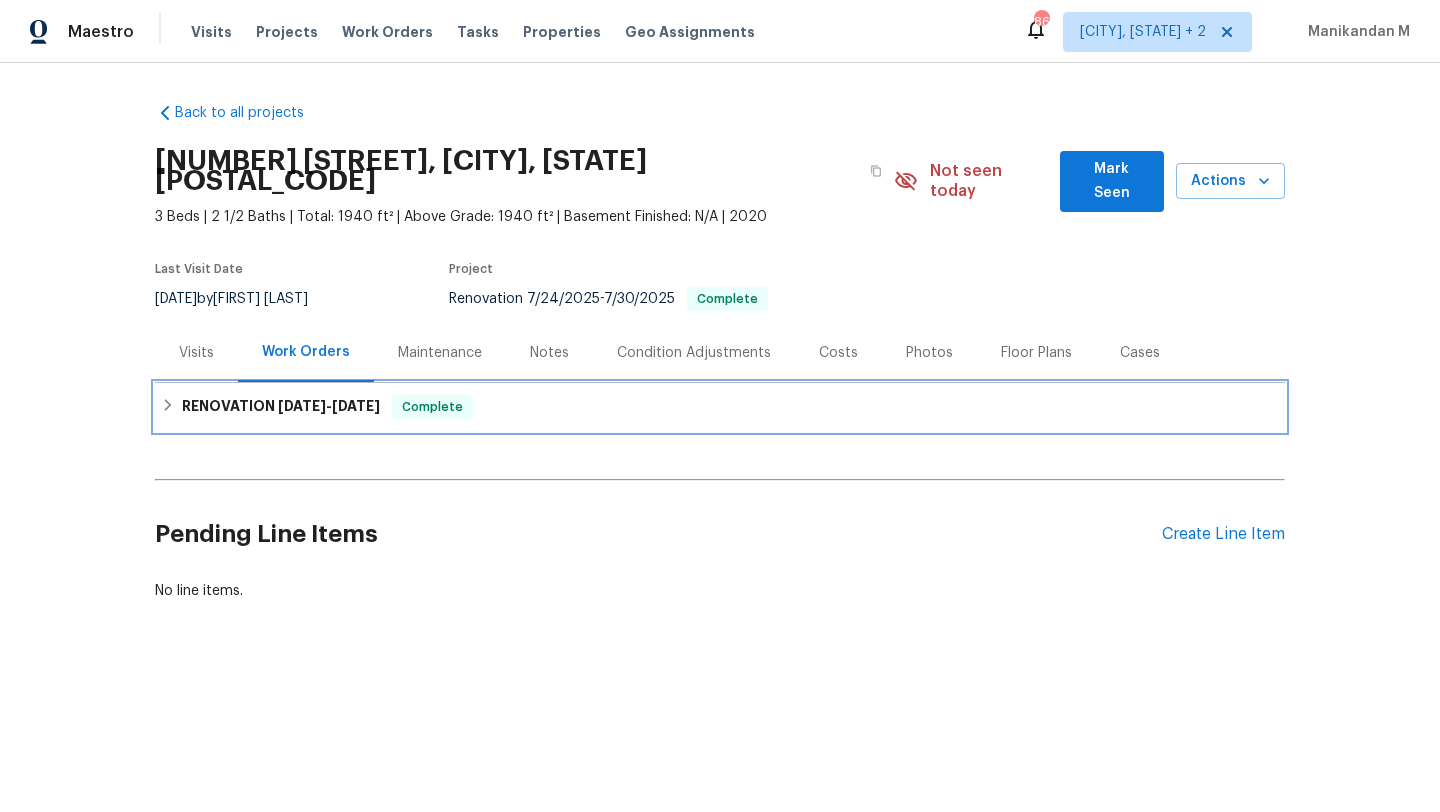 click on "7/24/25" at bounding box center [302, 406] 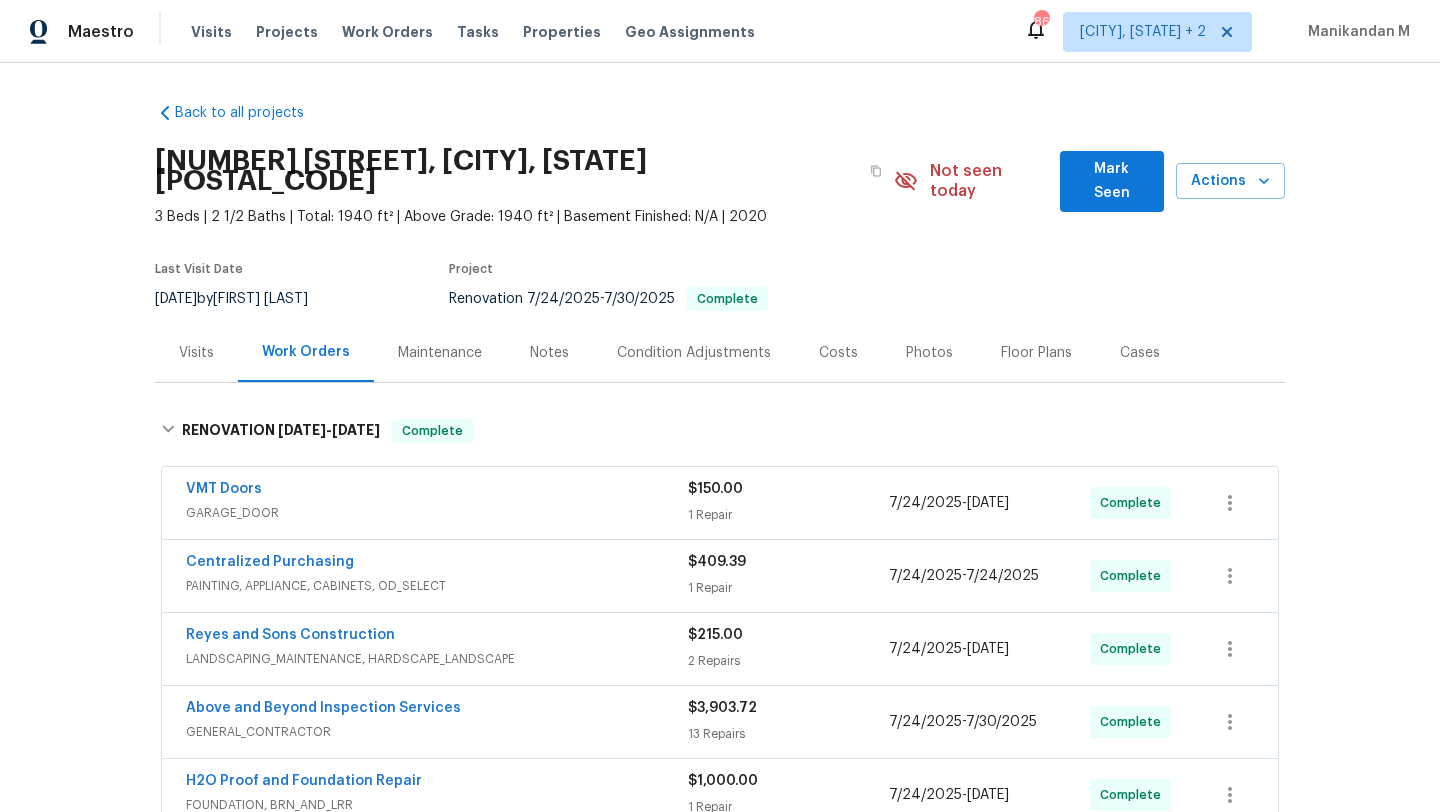 drag, startPoint x: 159, startPoint y: 479, endPoint x: 297, endPoint y: 472, distance: 138.17743 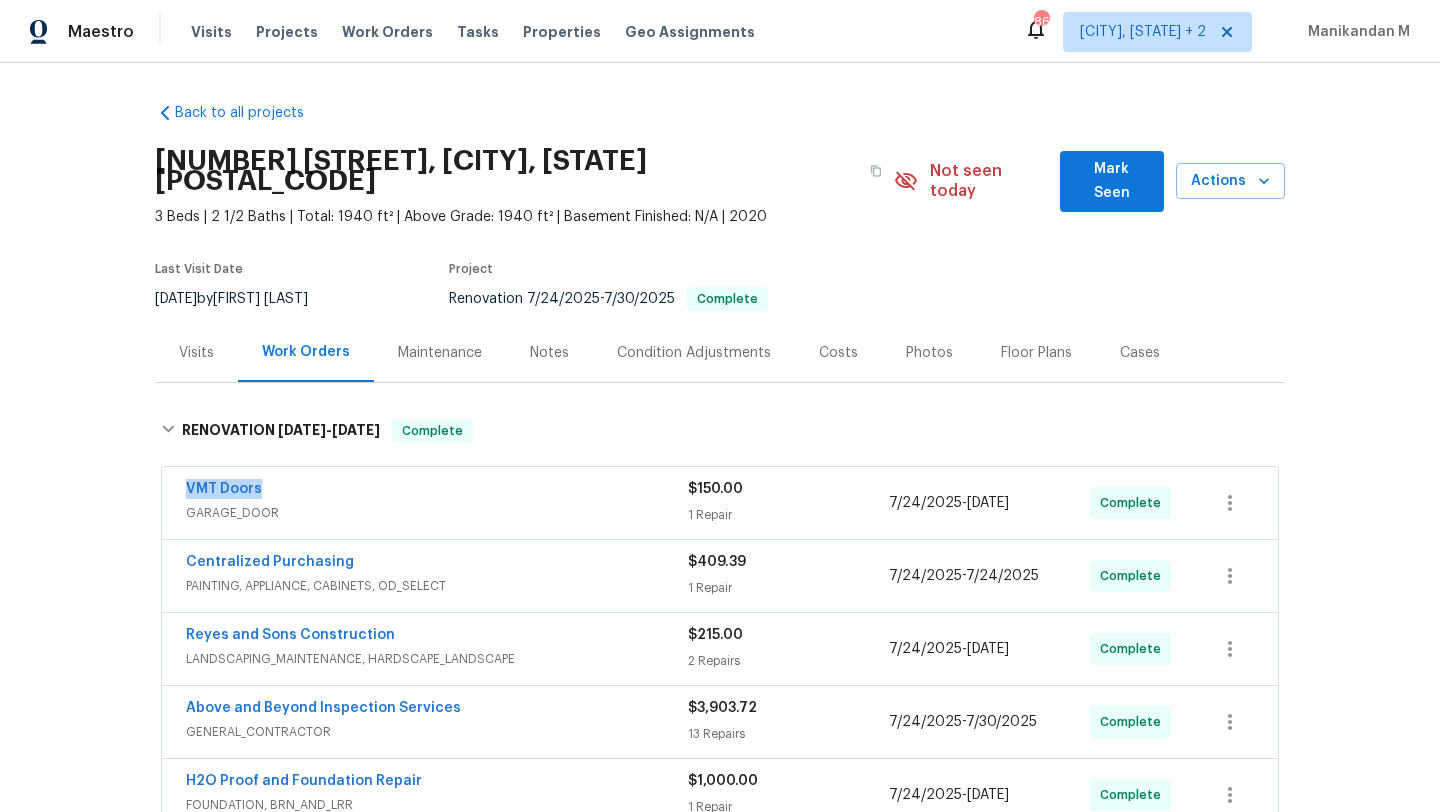 drag, startPoint x: 169, startPoint y: 469, endPoint x: 287, endPoint y: 469, distance: 118 